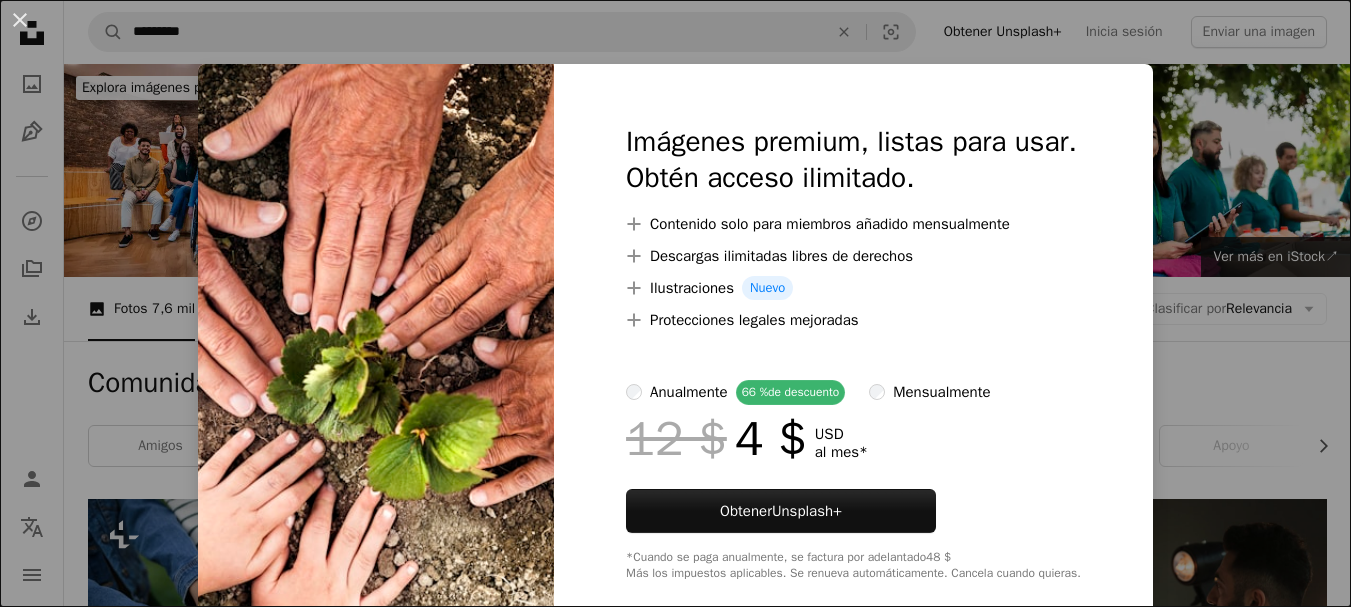 scroll, scrollTop: 322, scrollLeft: 0, axis: vertical 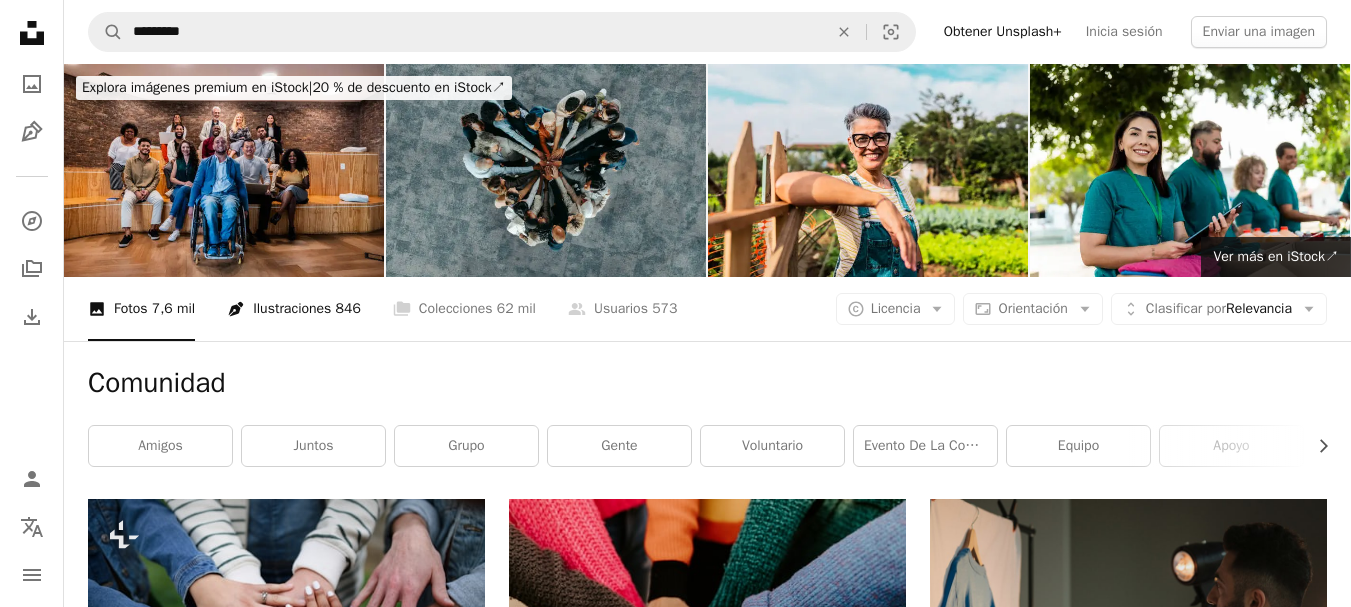 click on "Pen Tool Ilustraciones   846" at bounding box center [294, 309] 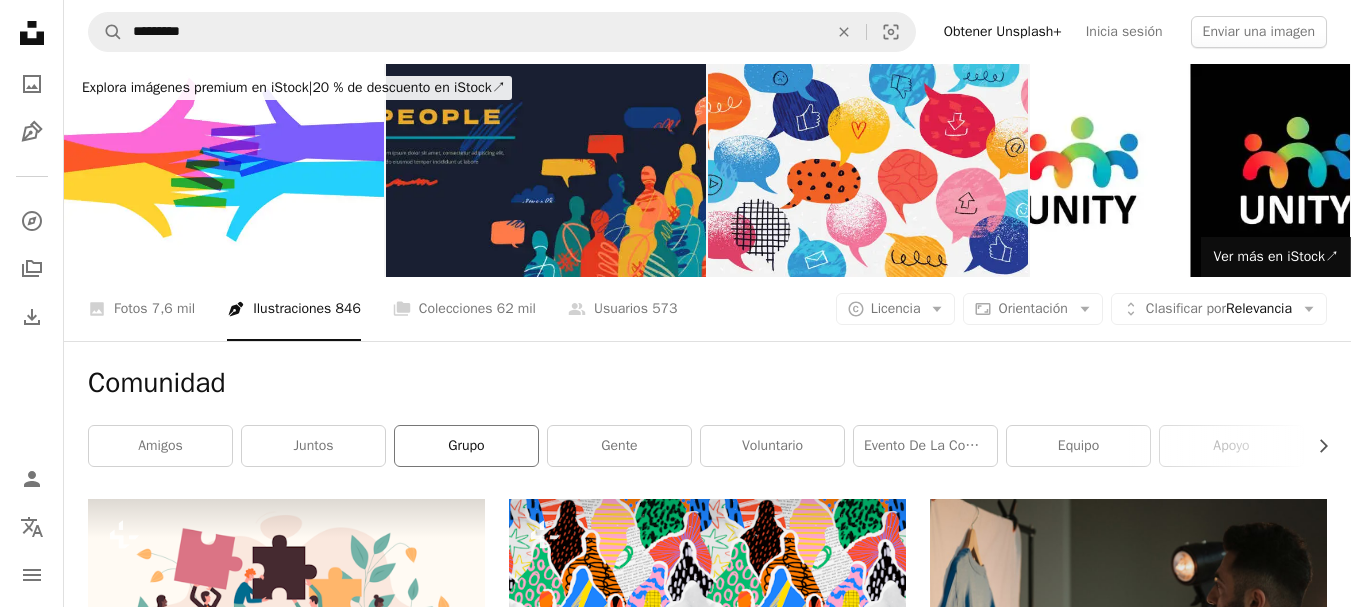 click on "grupo" at bounding box center (466, 446) 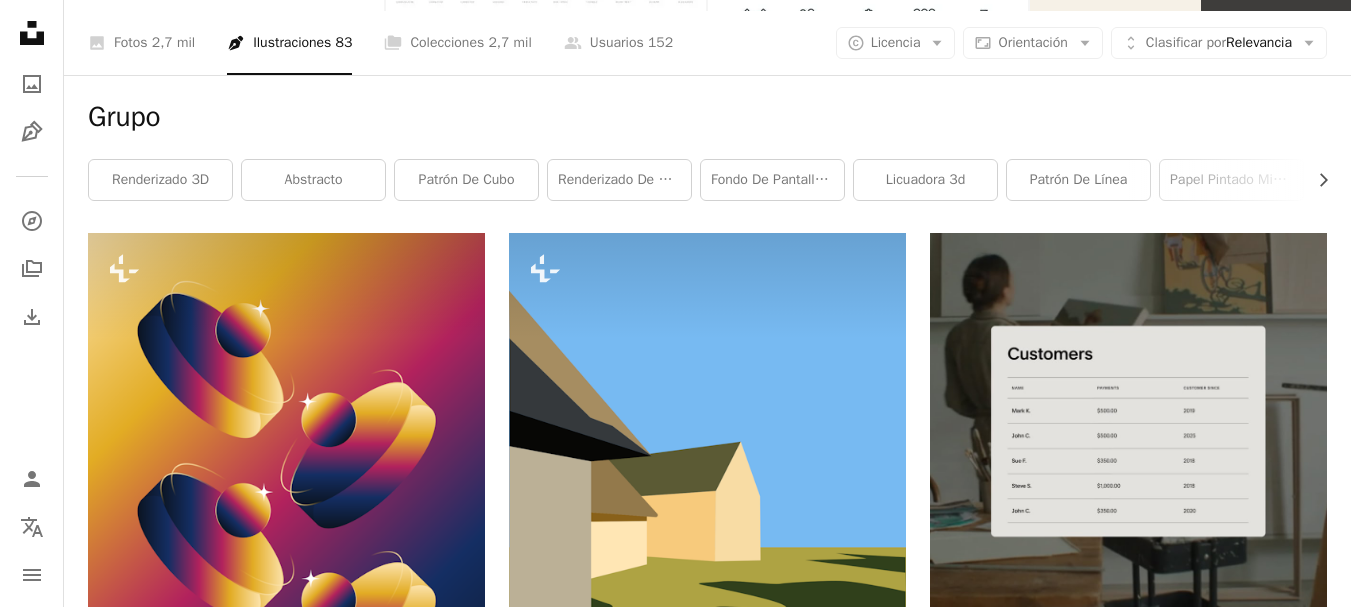 scroll, scrollTop: 0, scrollLeft: 0, axis: both 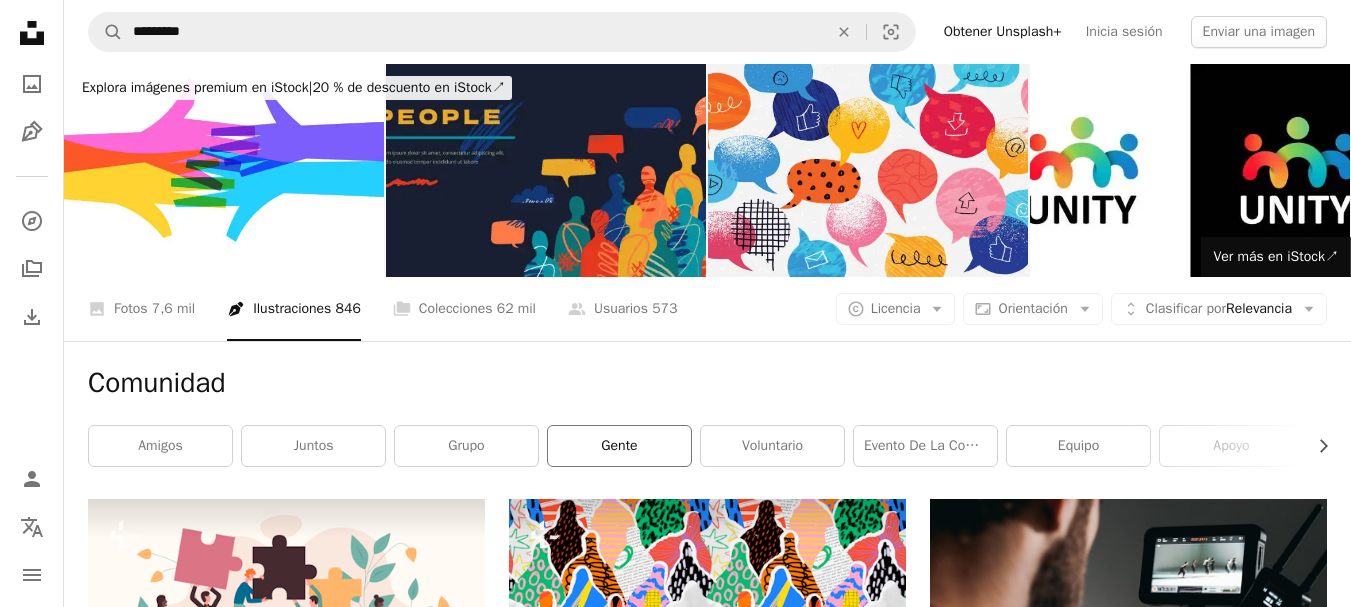 click on "gente" at bounding box center [619, 446] 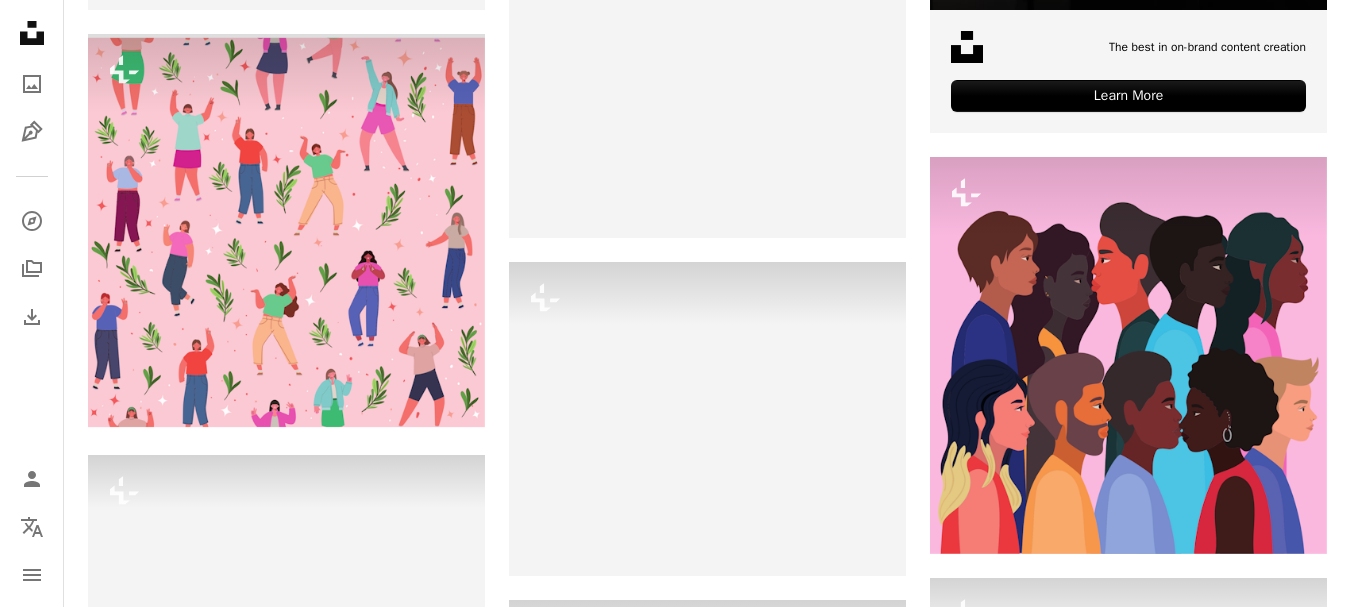 scroll, scrollTop: 869, scrollLeft: 0, axis: vertical 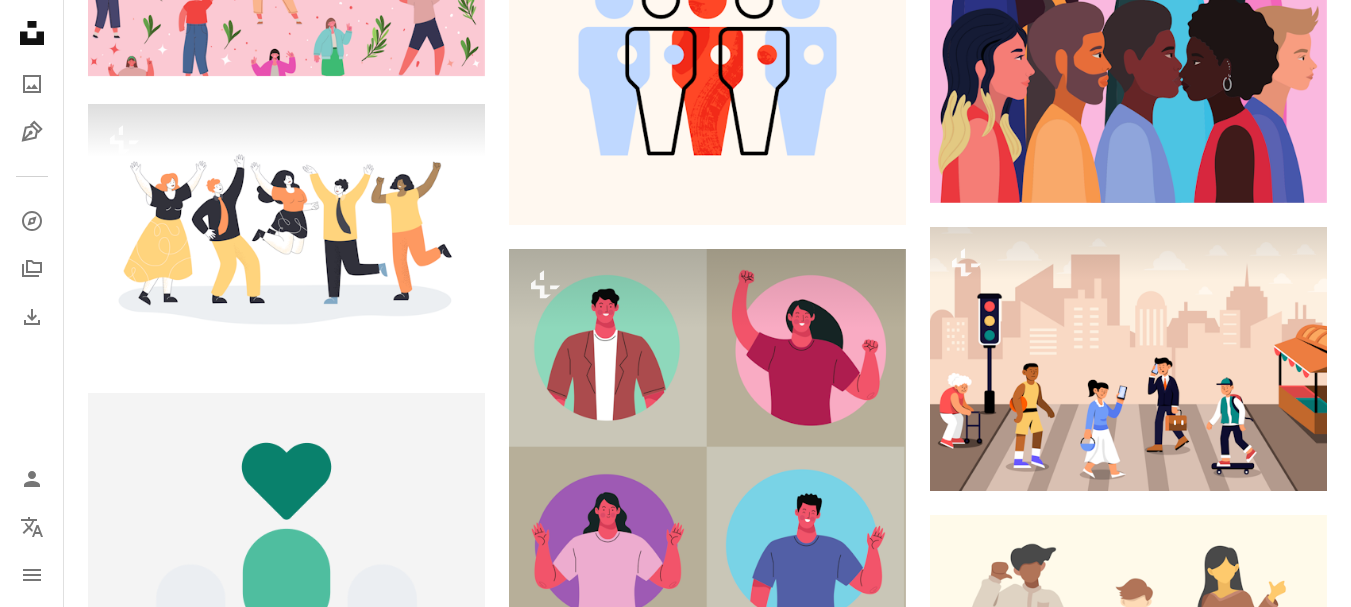 click on "A lock Descargar" at bounding box center (1255, 1099) 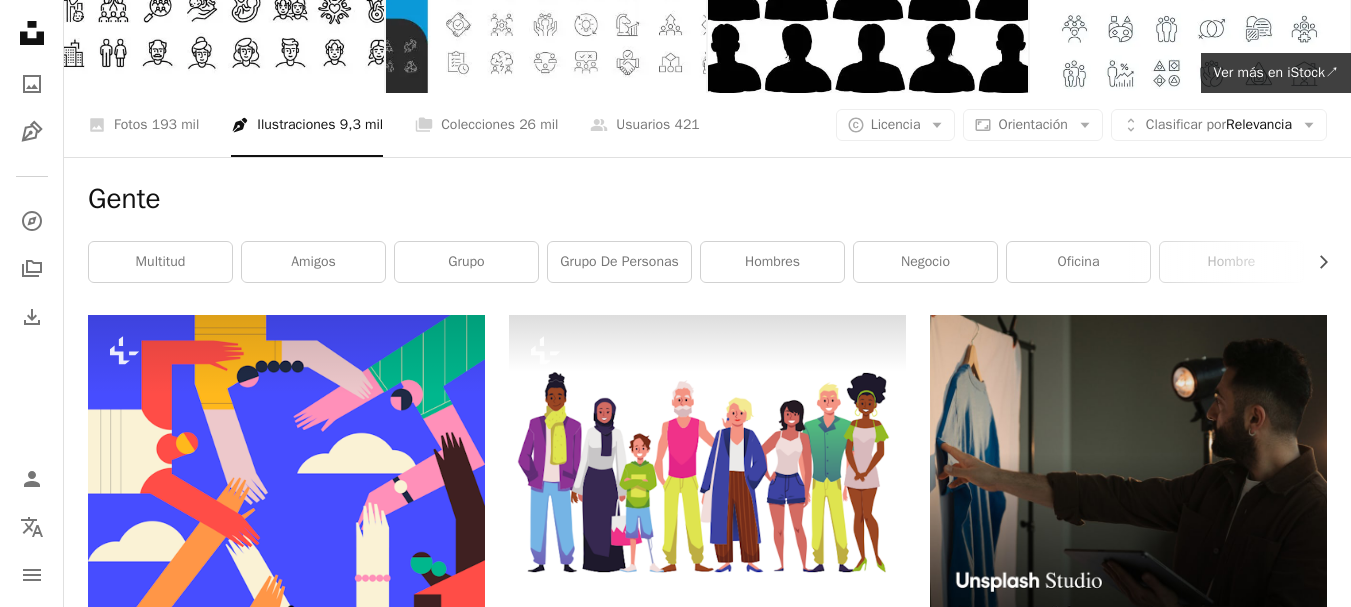 scroll, scrollTop: 144, scrollLeft: 0, axis: vertical 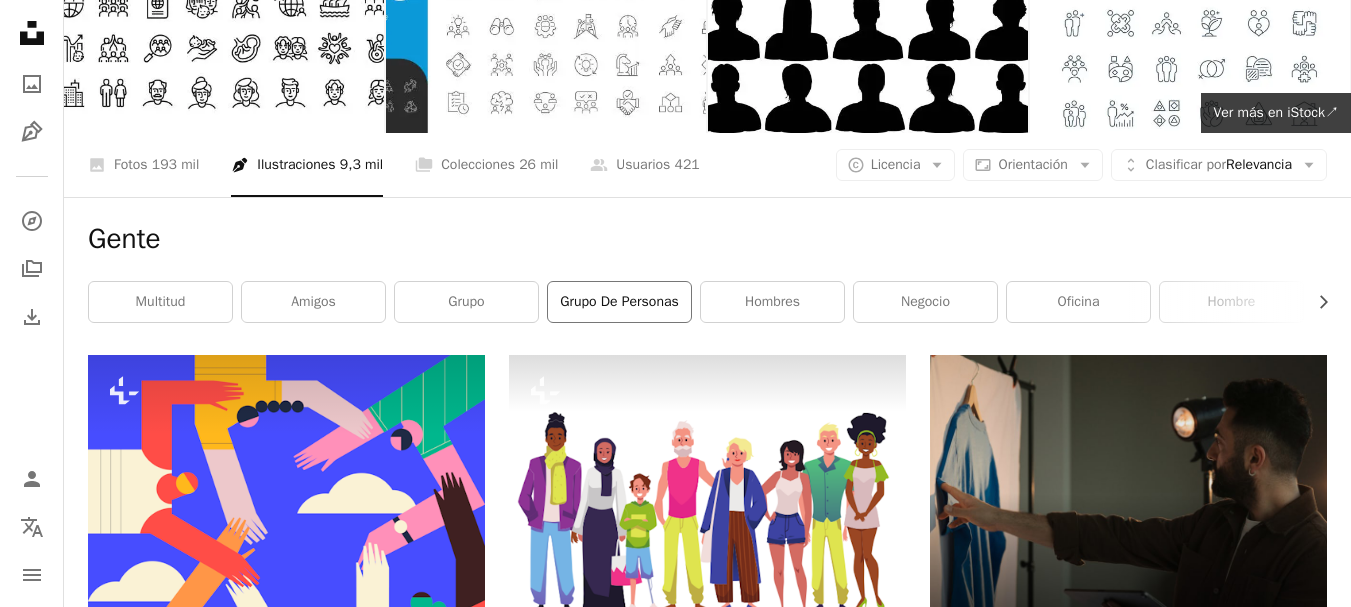 click on "grupo de personas" at bounding box center [619, 302] 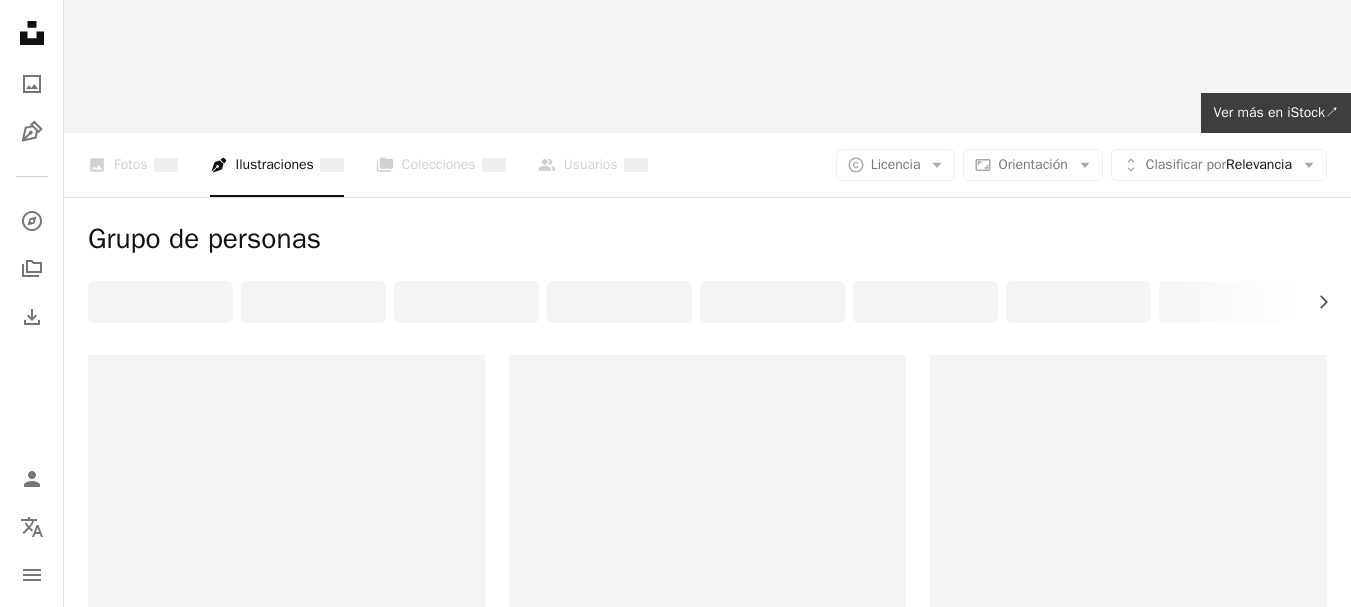 scroll, scrollTop: 0, scrollLeft: 0, axis: both 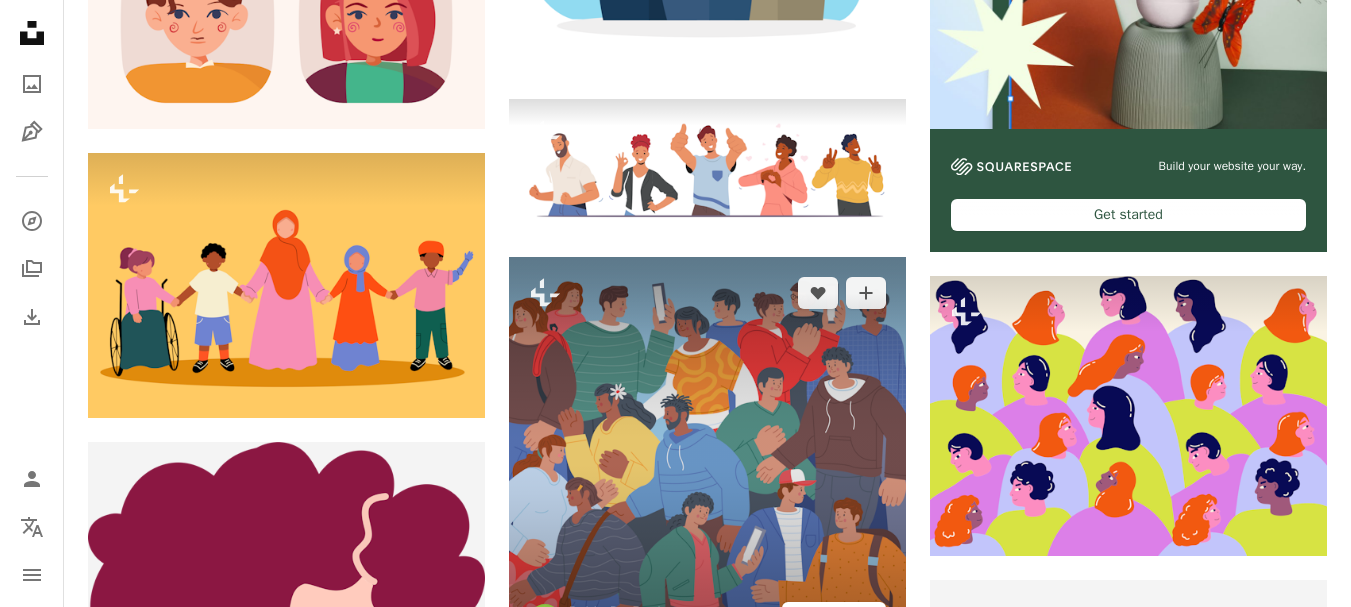 click on "A lock Descargar" at bounding box center [834, 618] 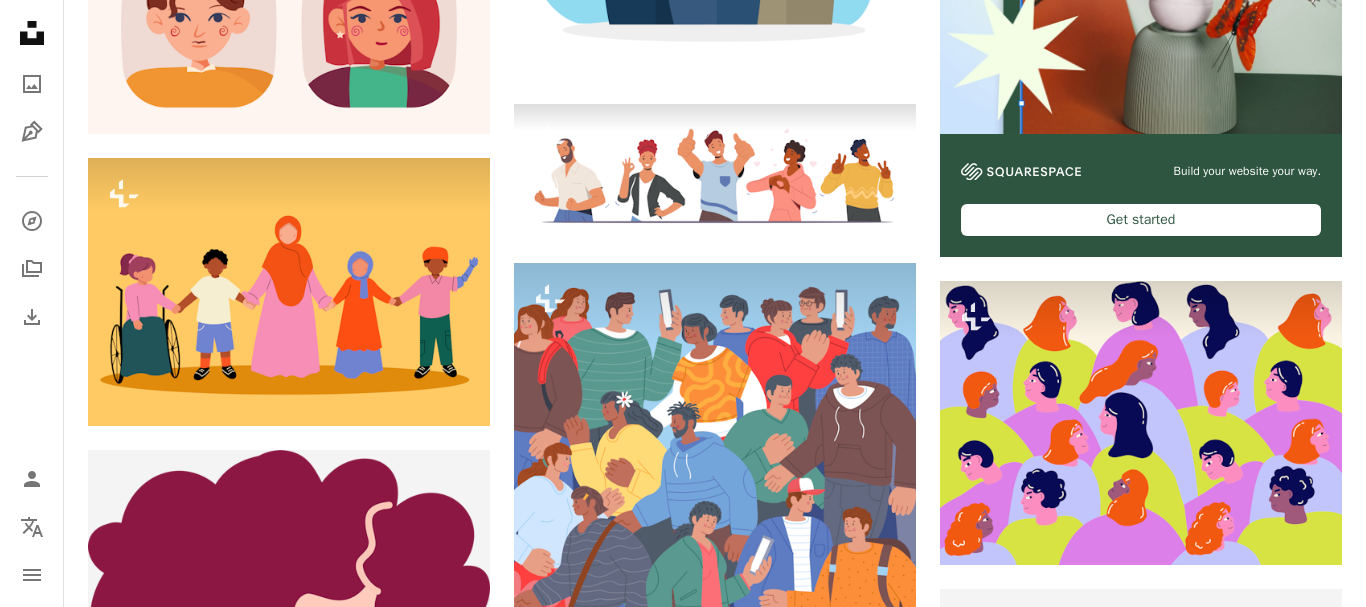 click on "An X shape Imágenes premium, listas para usar. Obtén acceso ilimitado. A plus sign Contenido solo para miembros añadido mensualmente A plus sign Descargas ilimitadas libres de derechos A plus sign Ilustraciones  Nuevo A plus sign Protecciones legales mejoradas anualmente 66 %  de descuento mensualmente 12 $   4 $ USD al mes * Obtener  Unsplash+ *Cuando se paga anualmente, se factura por adelantado  48 $ Más los impuestos aplicables. Se renueva automáticamente. Cancela cuando quieras." at bounding box center (683, 4325) 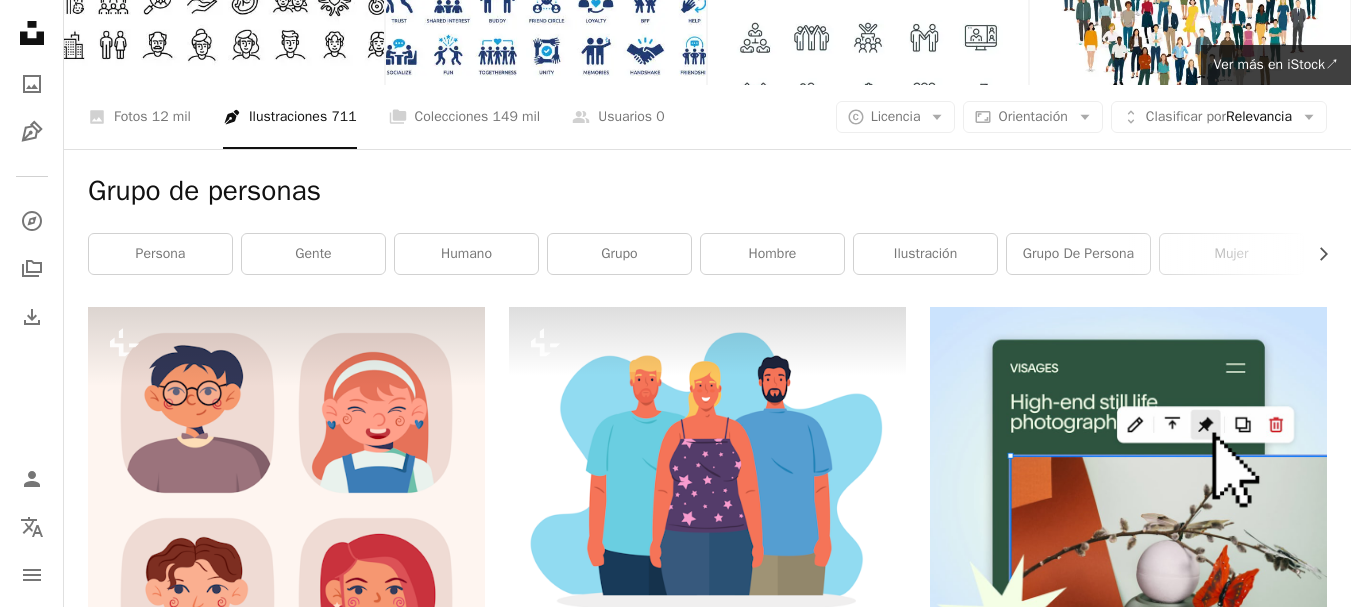 scroll, scrollTop: 0, scrollLeft: 0, axis: both 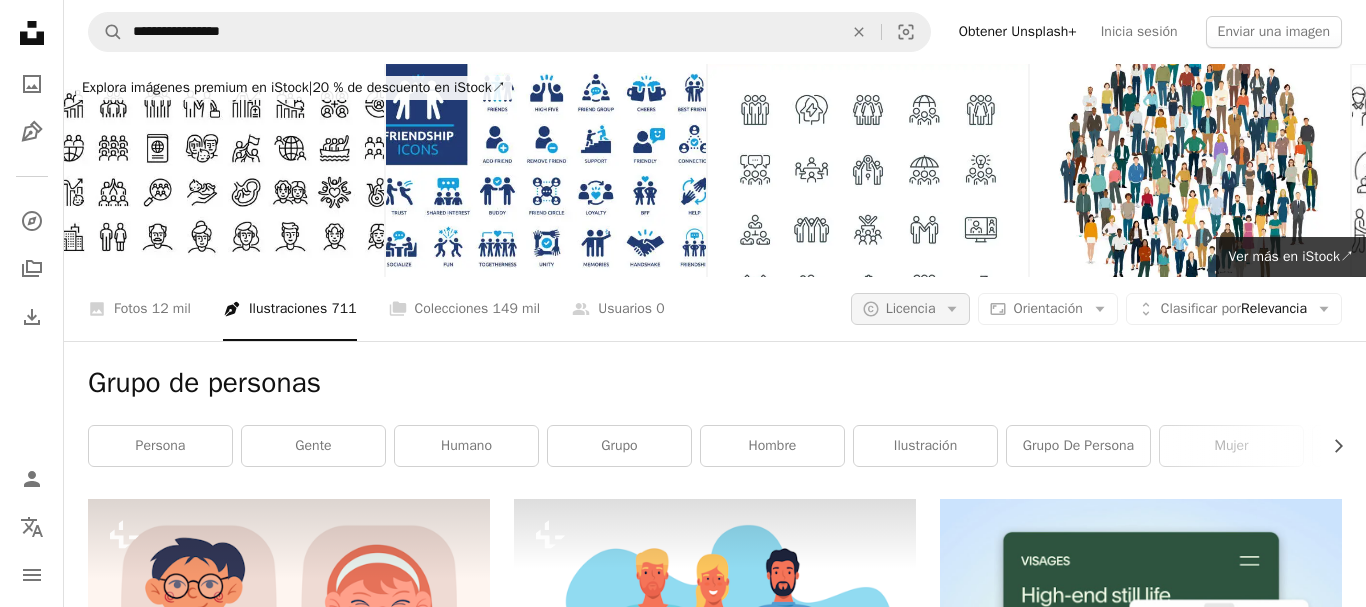 click on "A copyright icon © Licencia Arrow down" at bounding box center [911, 309] 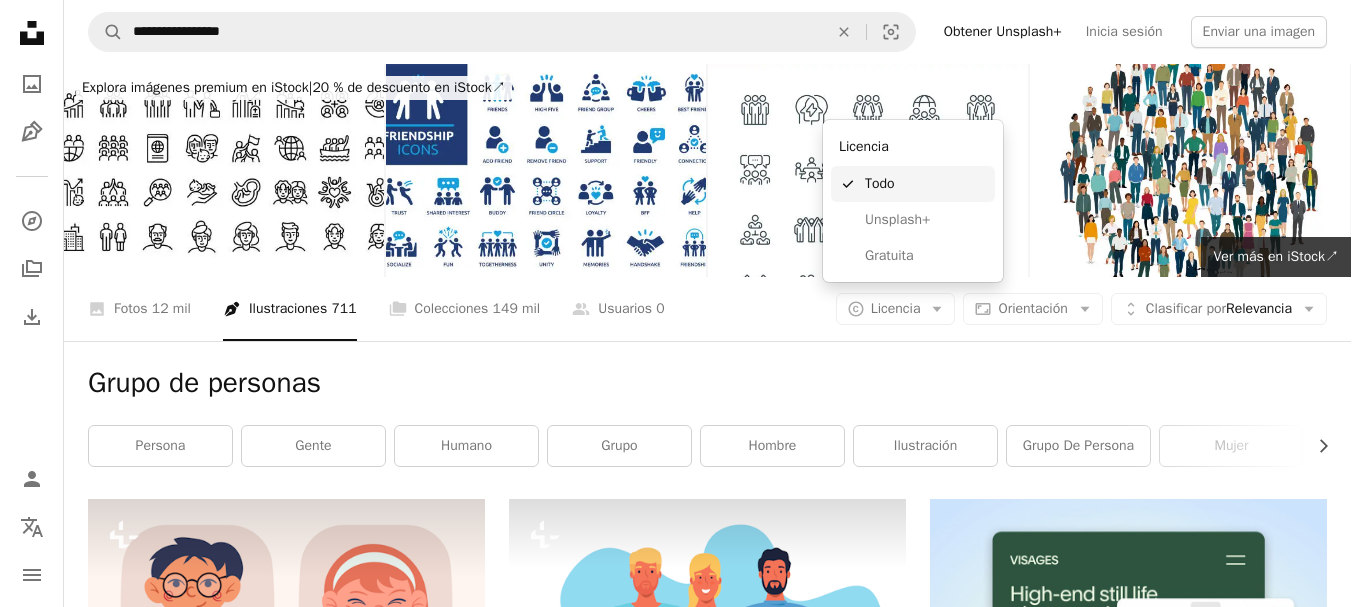 click on "Todo" at bounding box center [926, 184] 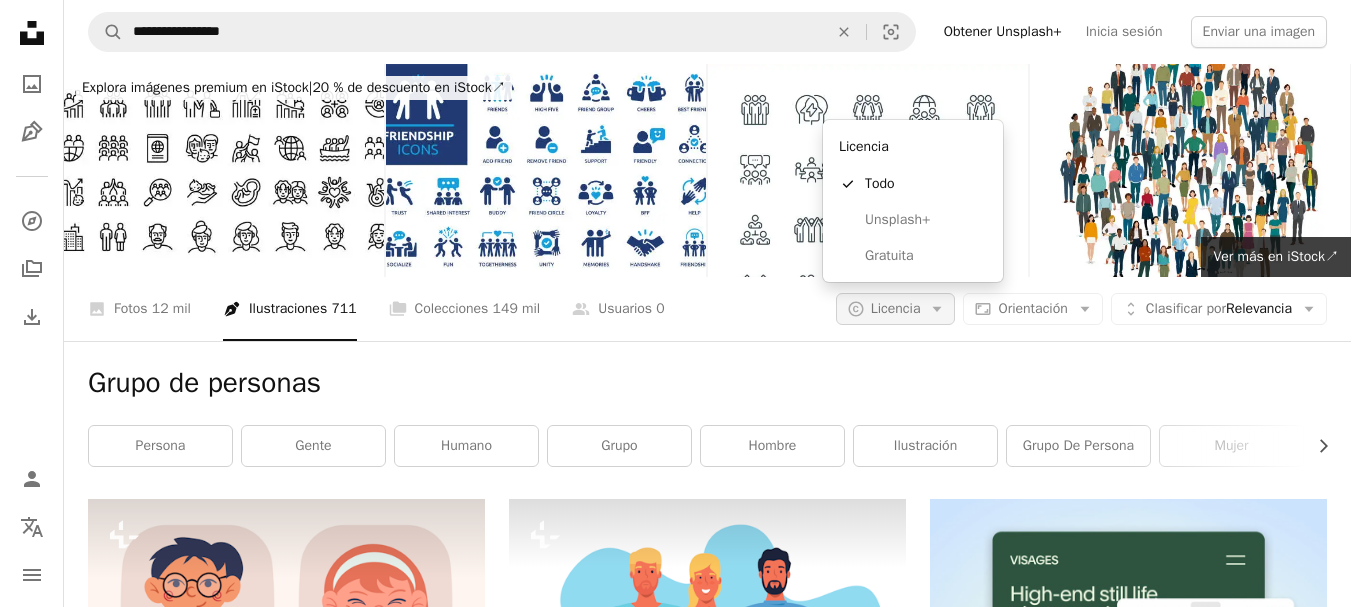 click on "A copyright icon © Licencia Arrow down" at bounding box center (896, 309) 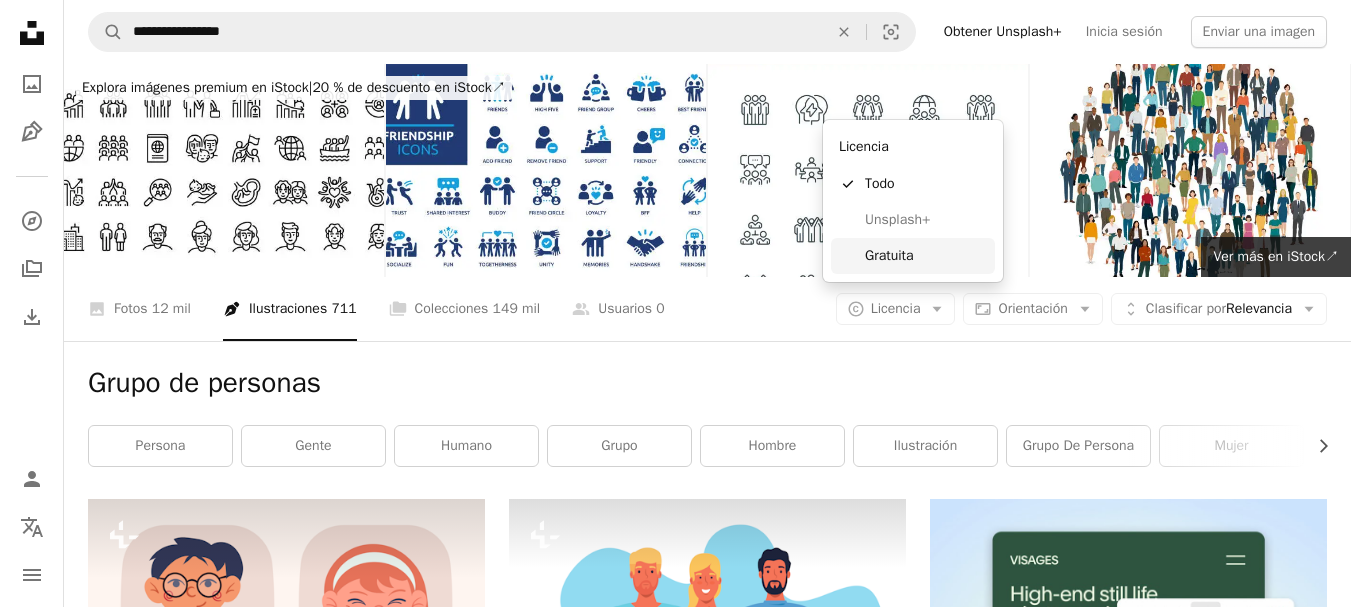 click on "Gratuita" at bounding box center (926, 256) 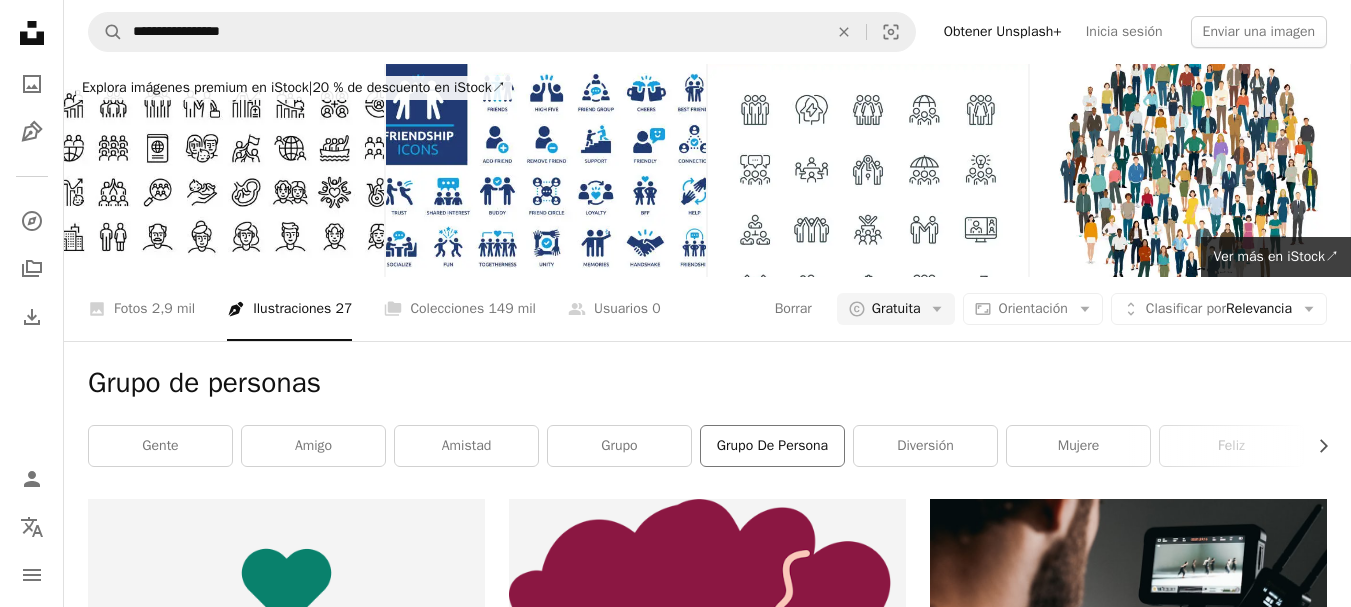 click on "grupo de persona" at bounding box center (772, 446) 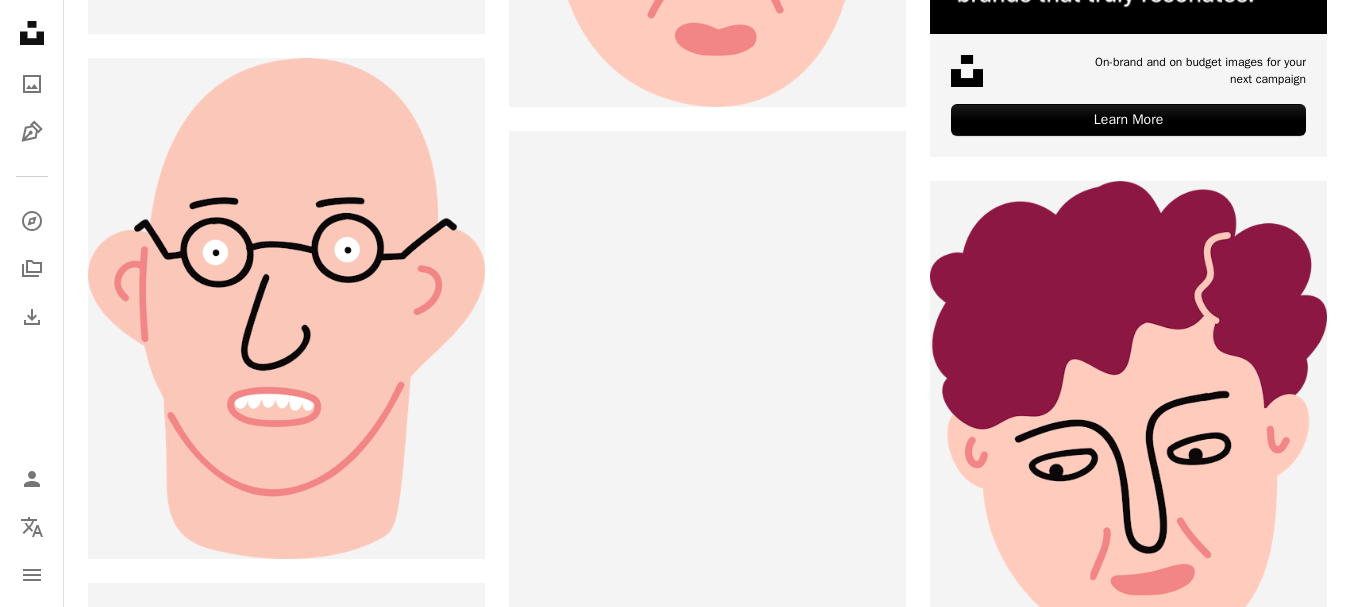 scroll, scrollTop: 0, scrollLeft: 0, axis: both 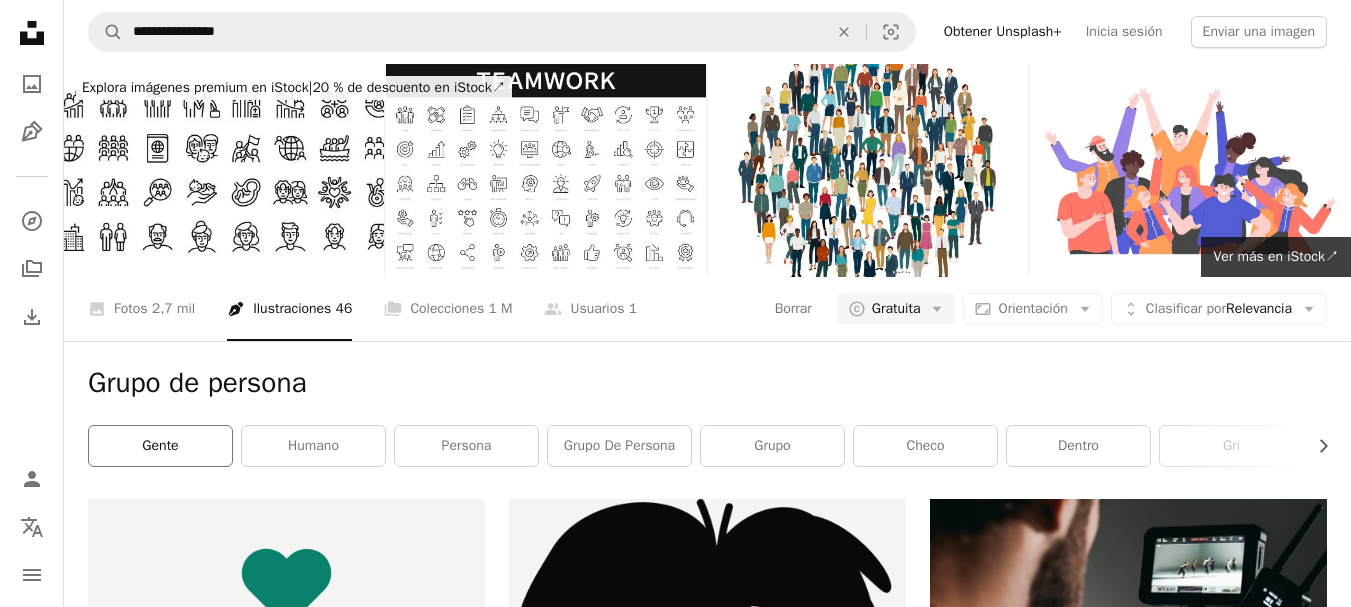click on "gente" at bounding box center [160, 446] 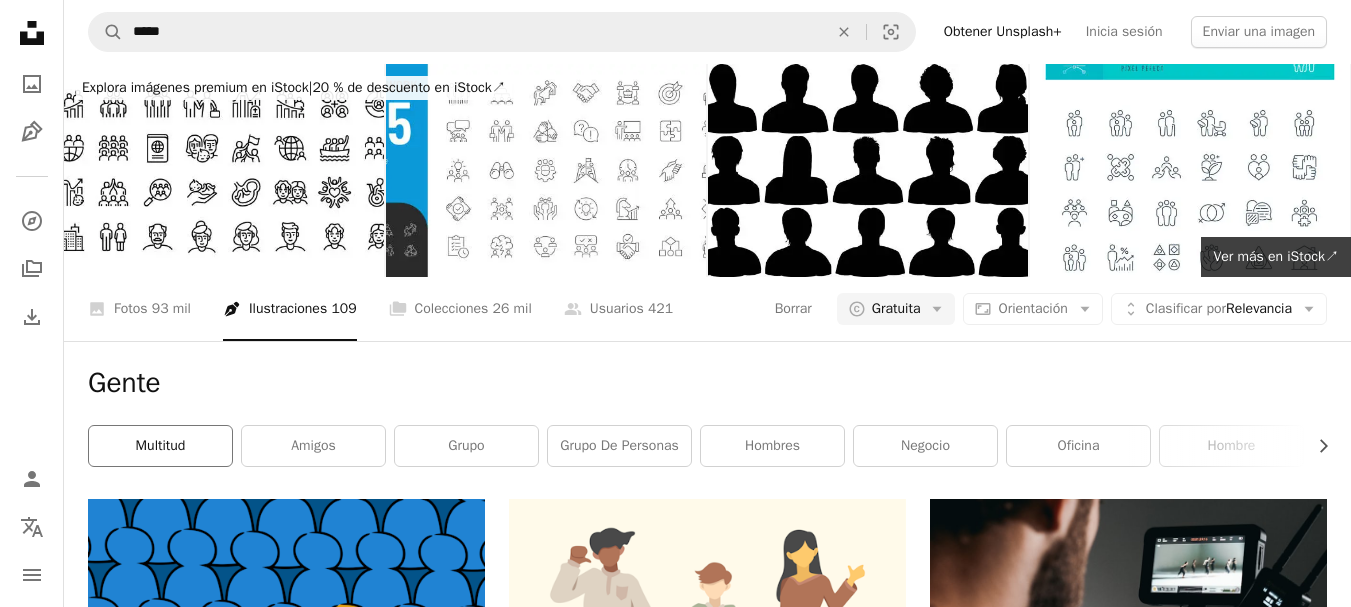 click on "multitud" at bounding box center (160, 446) 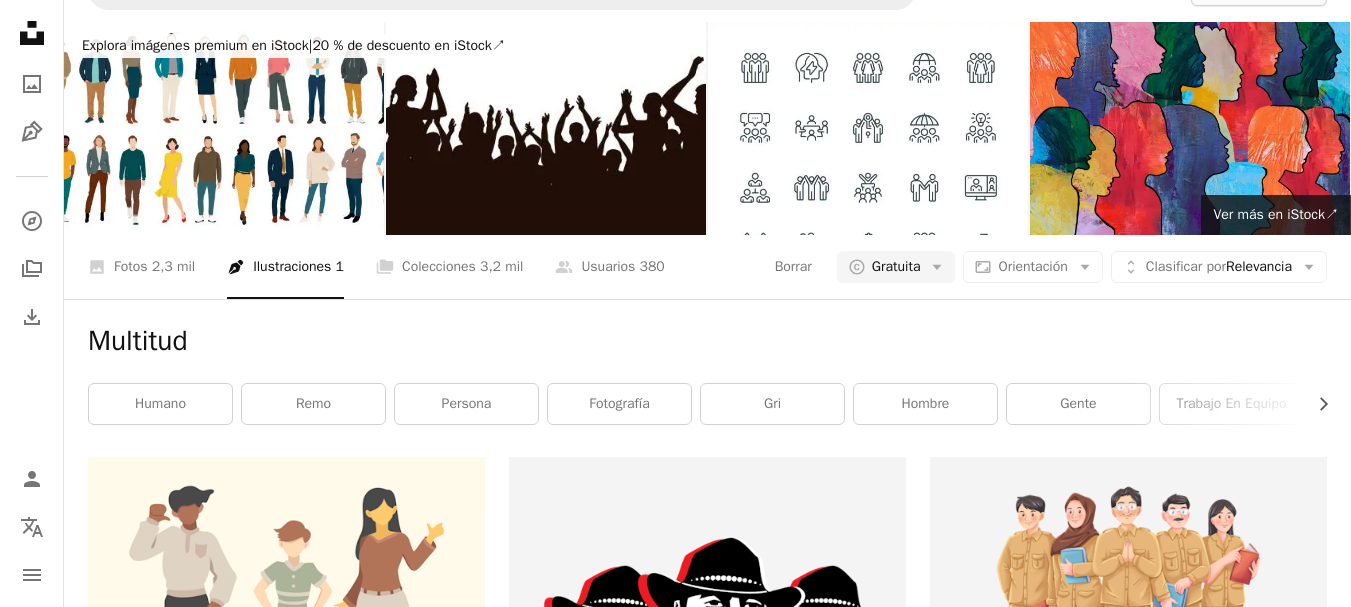 scroll, scrollTop: 0, scrollLeft: 0, axis: both 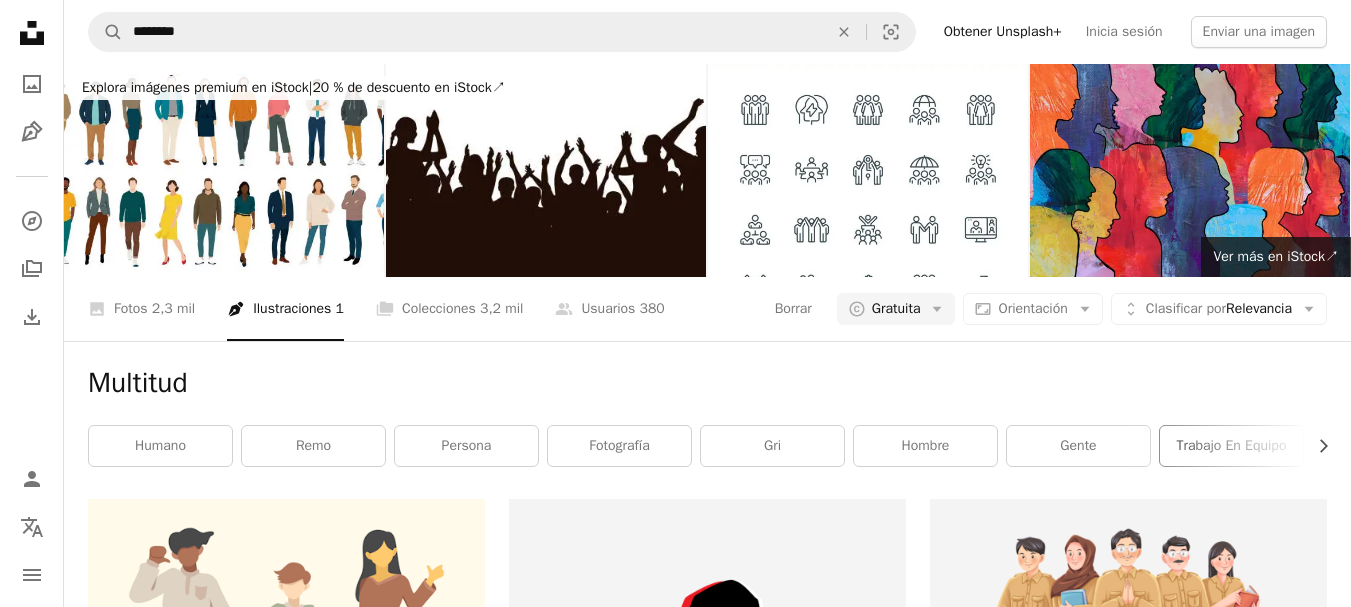 click on "Trabajo en Equipo" at bounding box center [1231, 446] 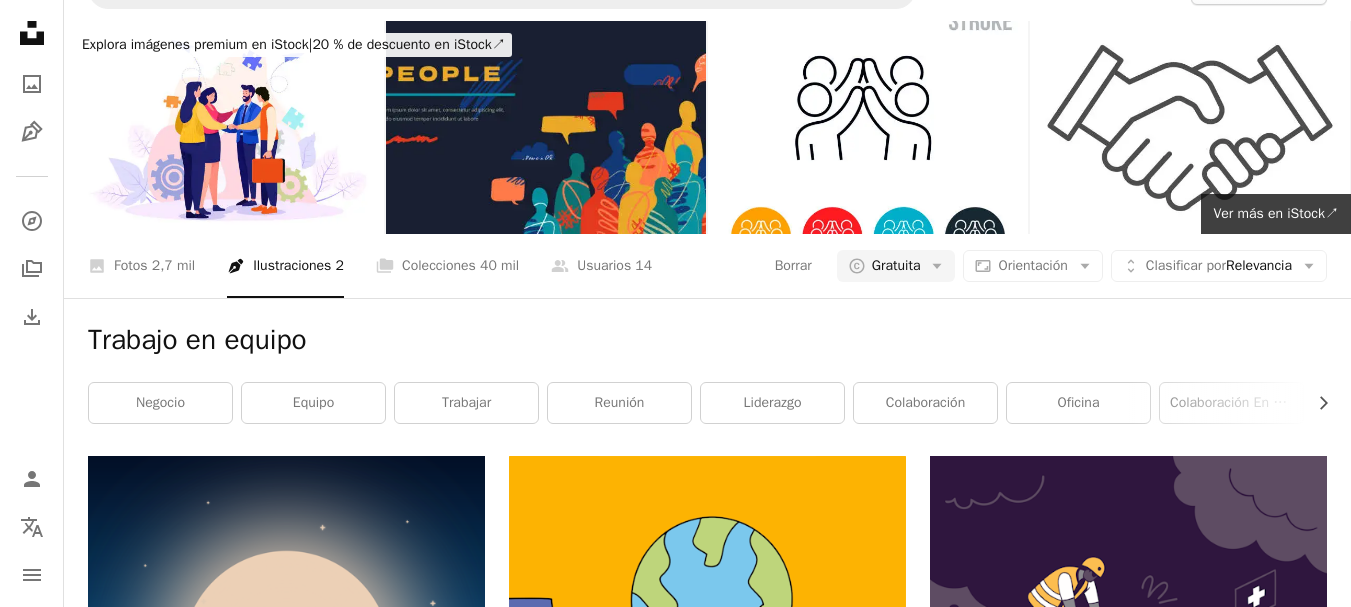 scroll, scrollTop: 0, scrollLeft: 0, axis: both 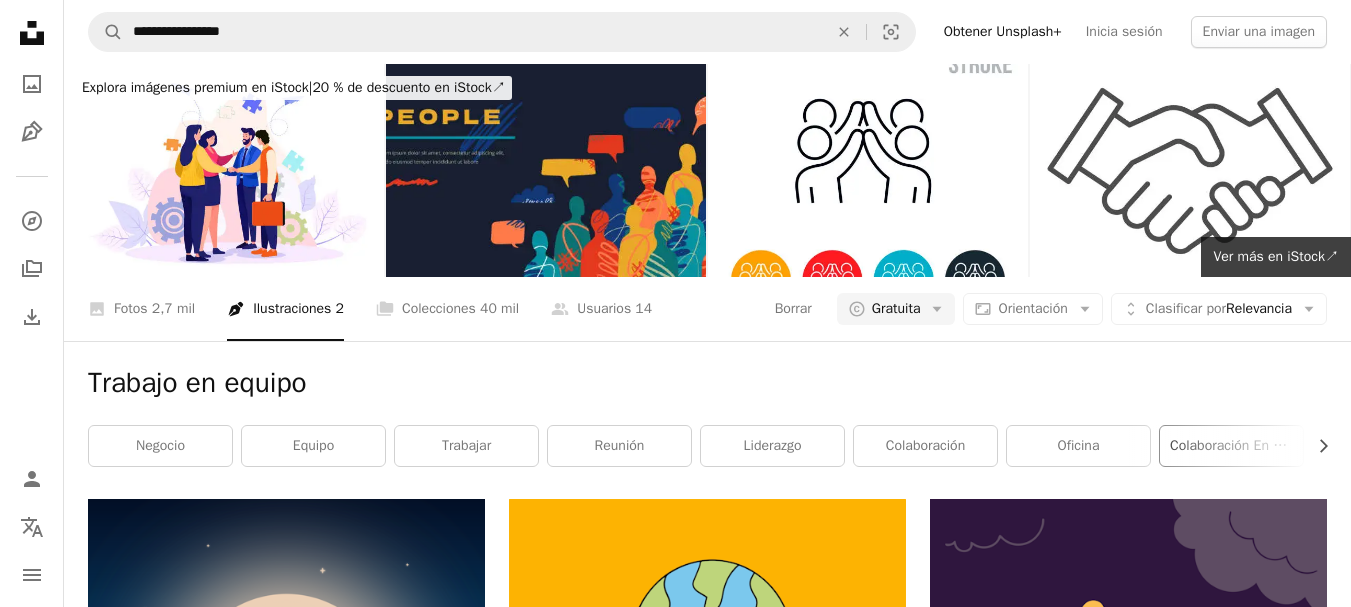click on "Colaboración en equipo" at bounding box center (1231, 446) 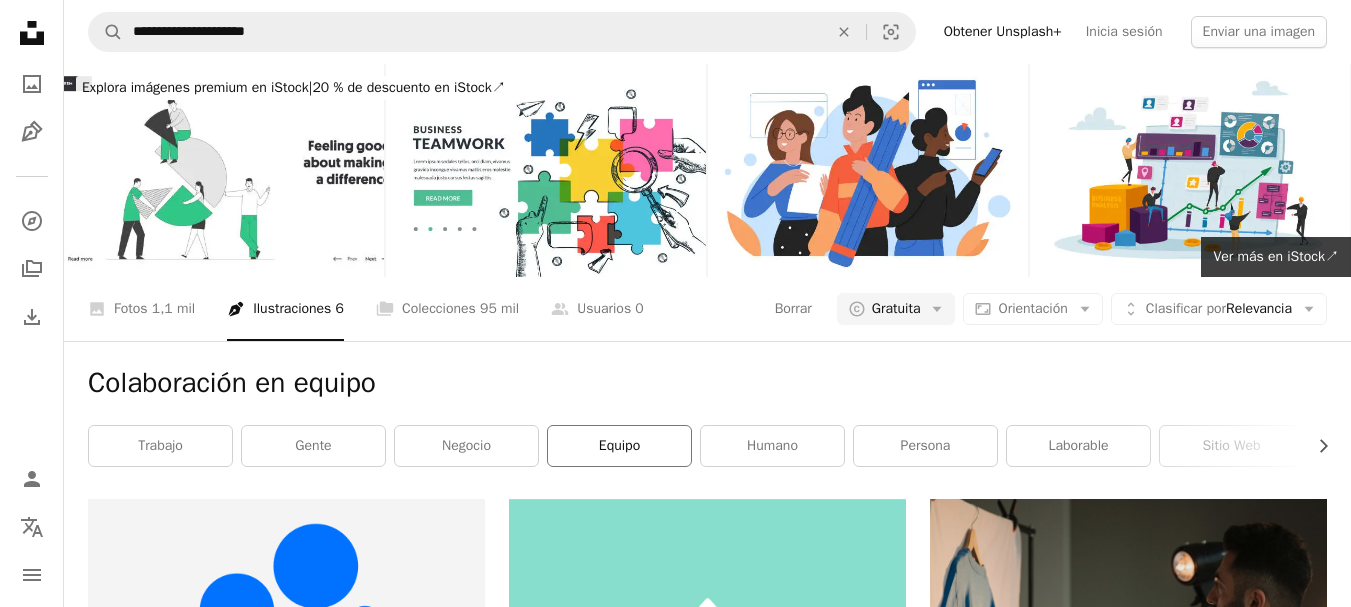 click on "equipo" at bounding box center (619, 446) 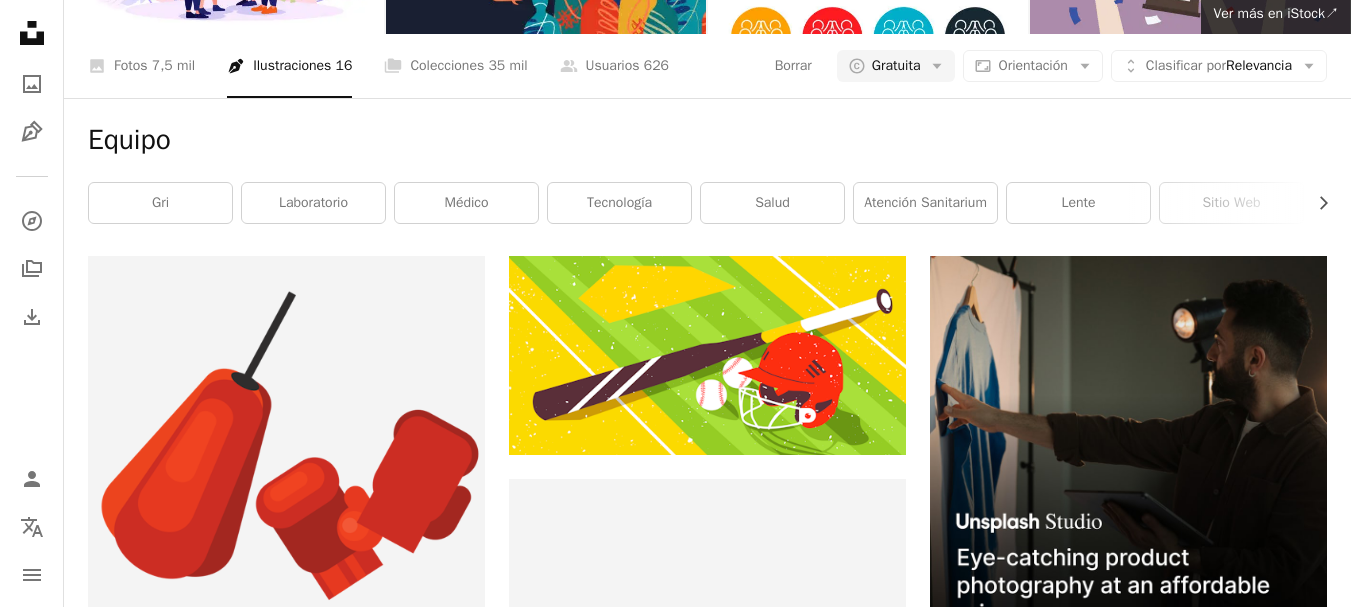scroll, scrollTop: 0, scrollLeft: 0, axis: both 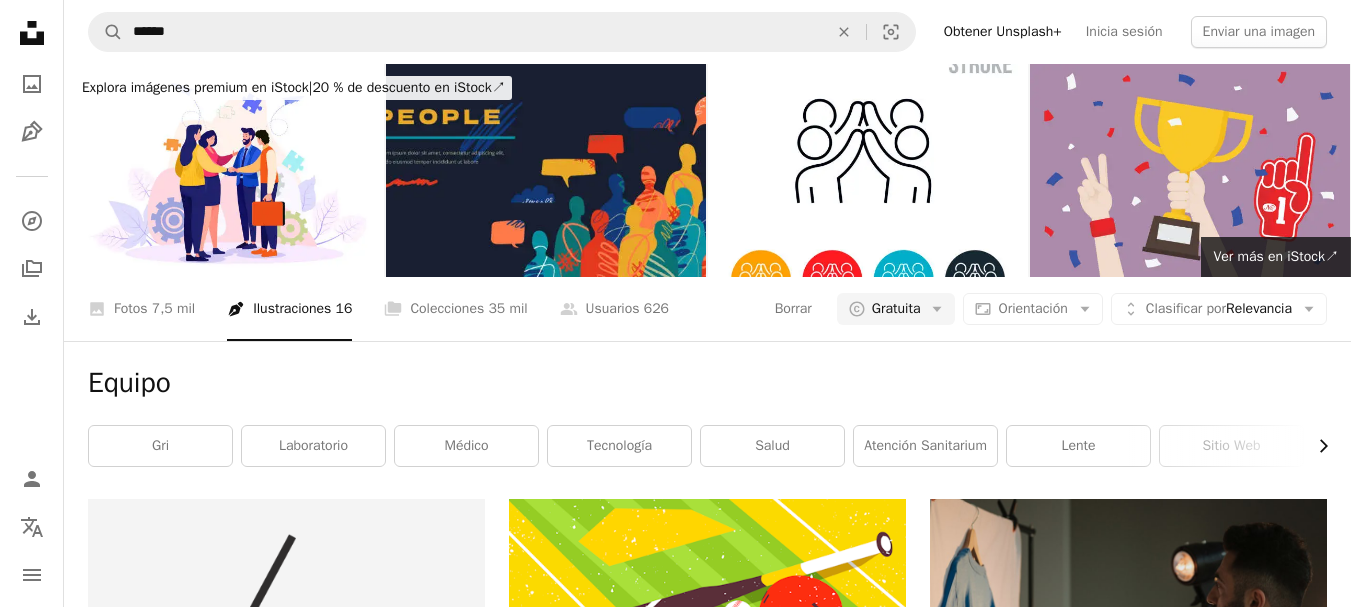 click on "Chevron right" 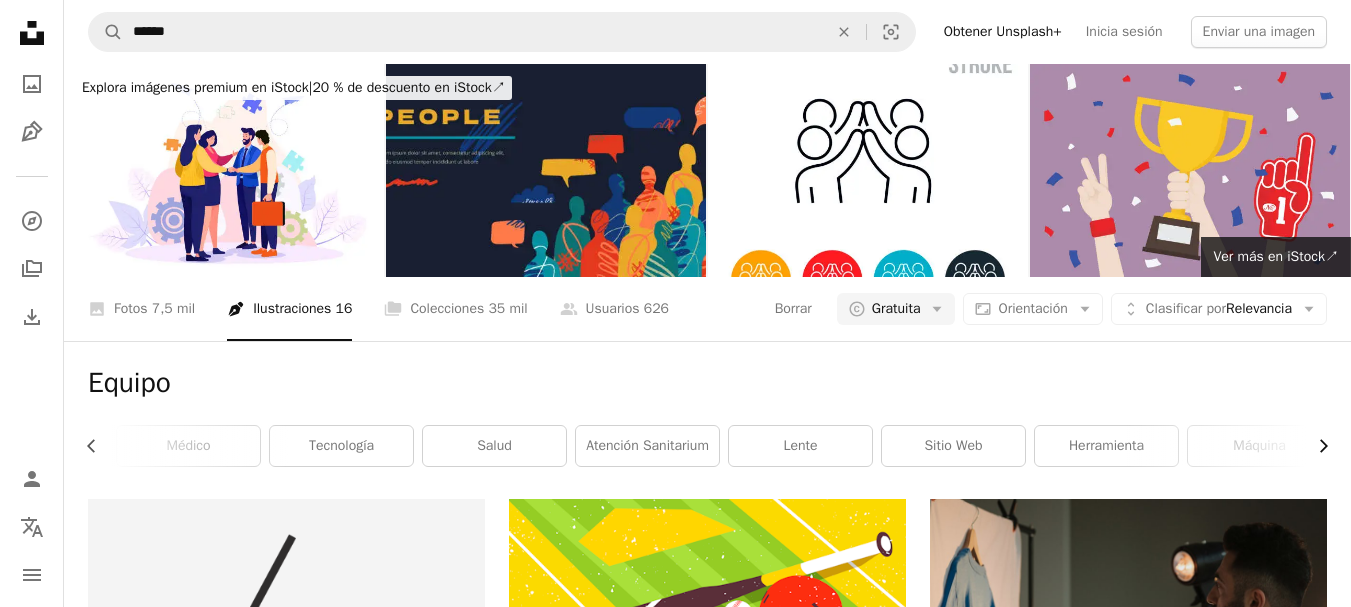 scroll, scrollTop: 0, scrollLeft: 300, axis: horizontal 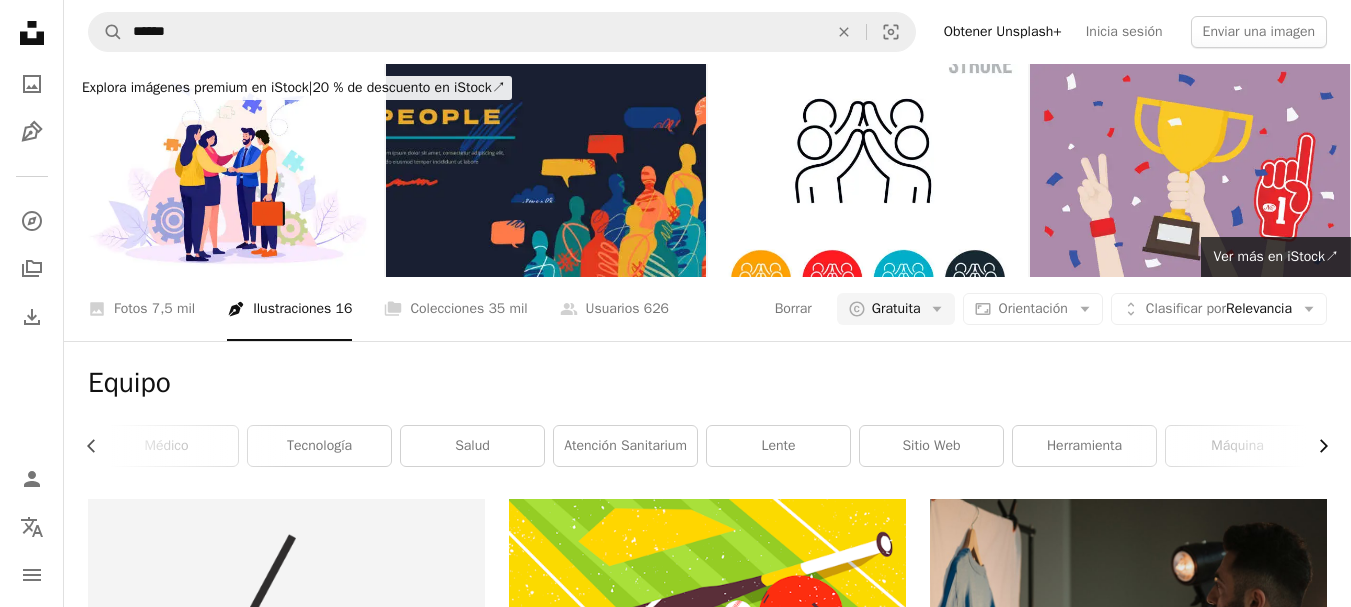click on "Chevron right" 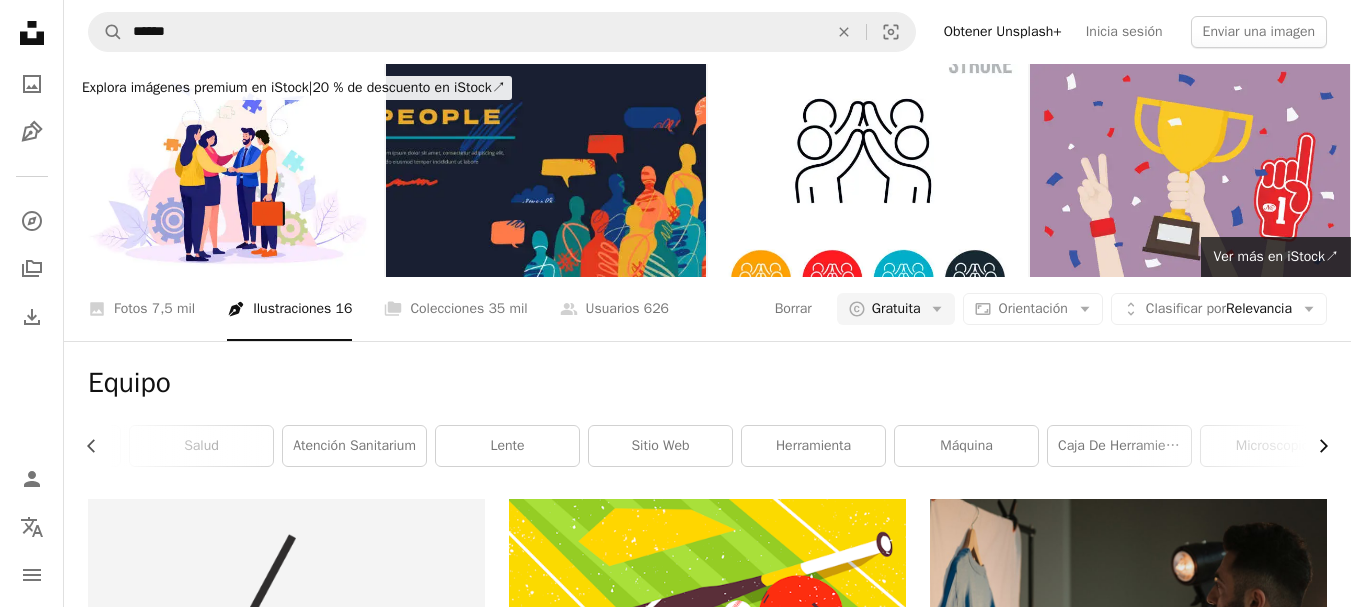 scroll, scrollTop: 0, scrollLeft: 589, axis: horizontal 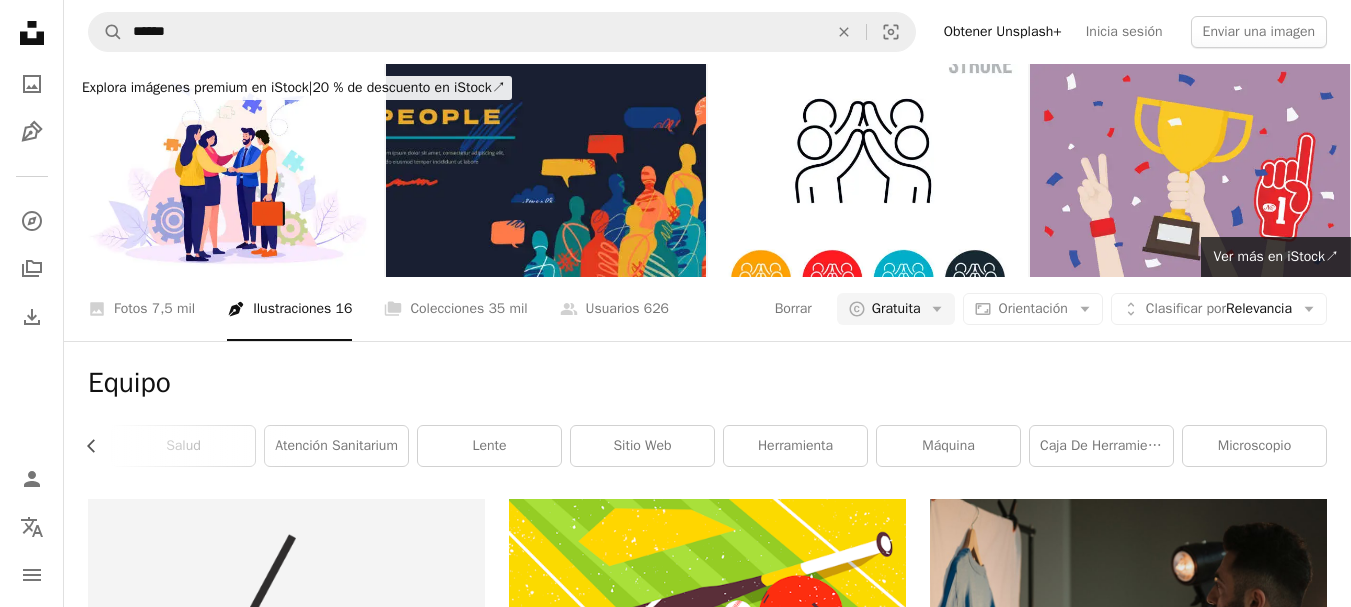 click on "microscopio" at bounding box center (1254, 446) 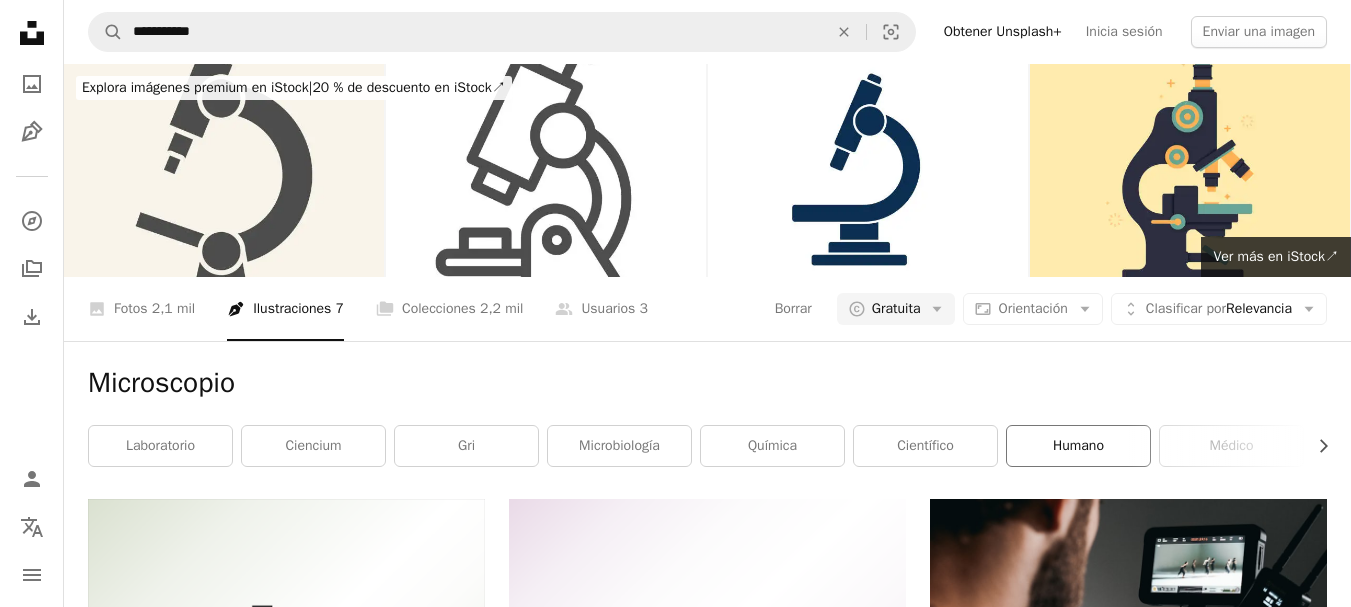click on "Humano" at bounding box center (1078, 446) 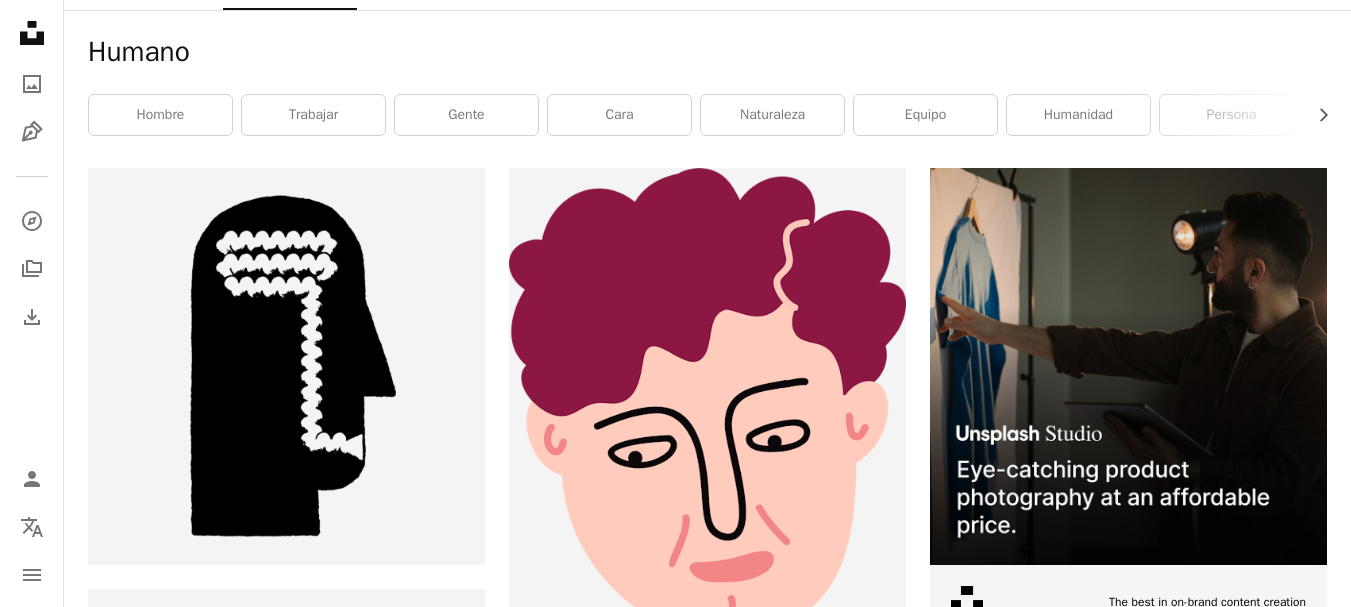 scroll, scrollTop: 0, scrollLeft: 0, axis: both 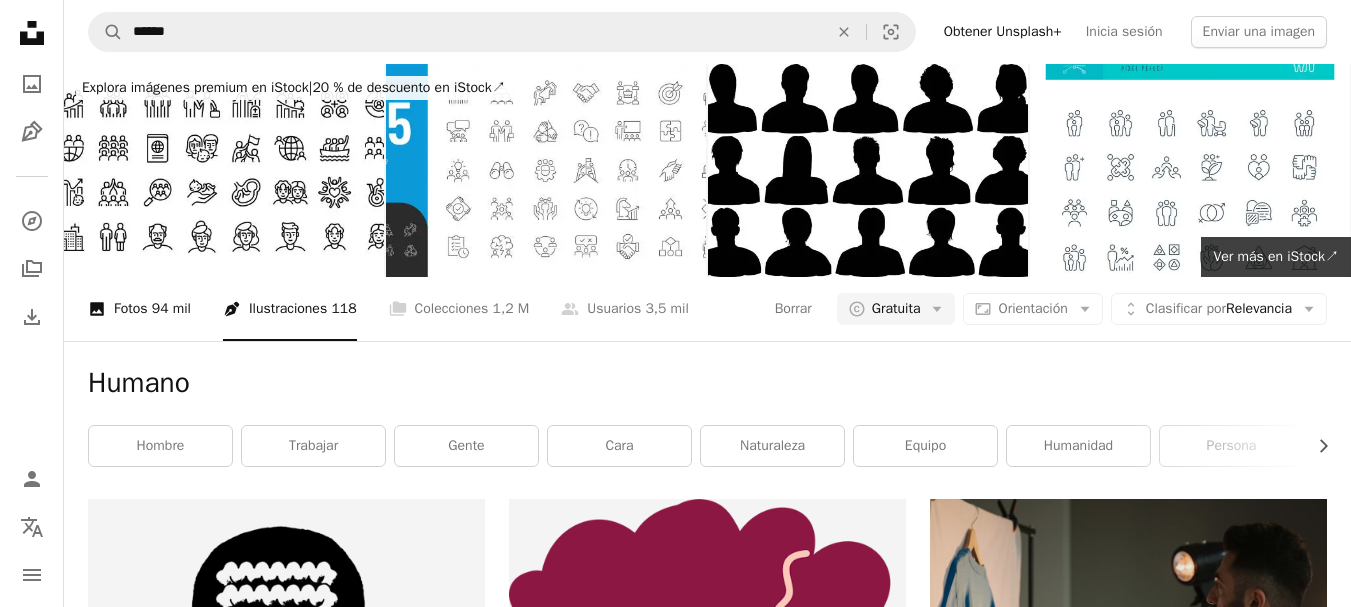 click on "94 mil" at bounding box center (171, 309) 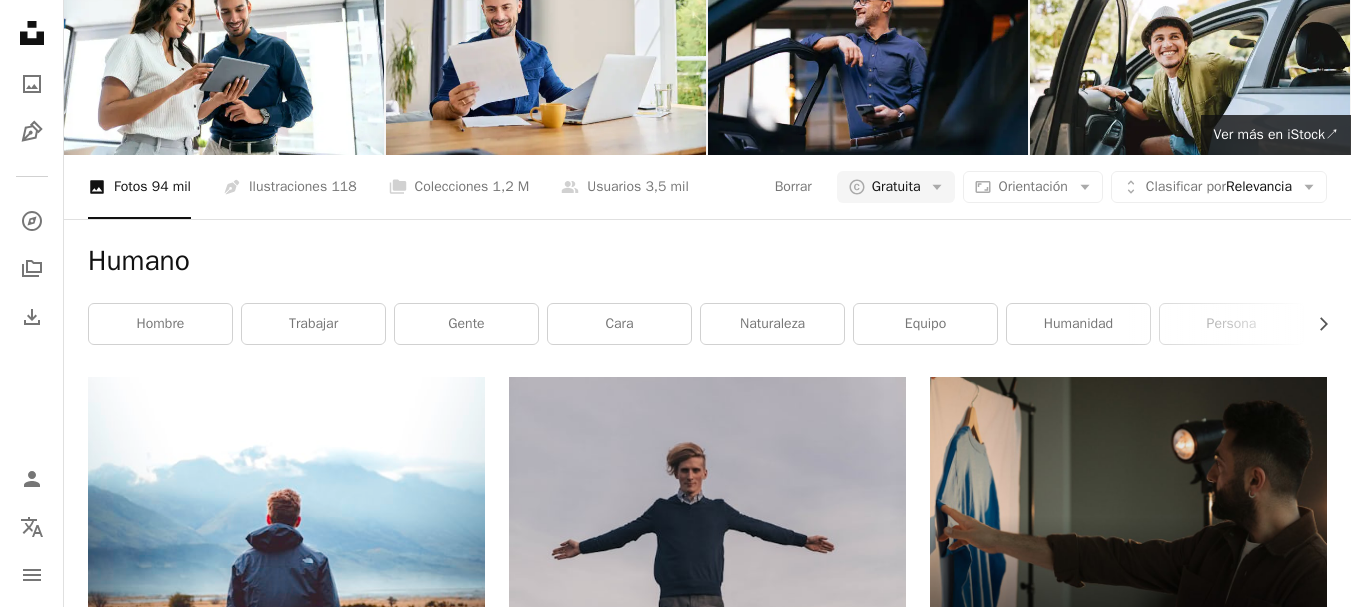scroll, scrollTop: 0, scrollLeft: 0, axis: both 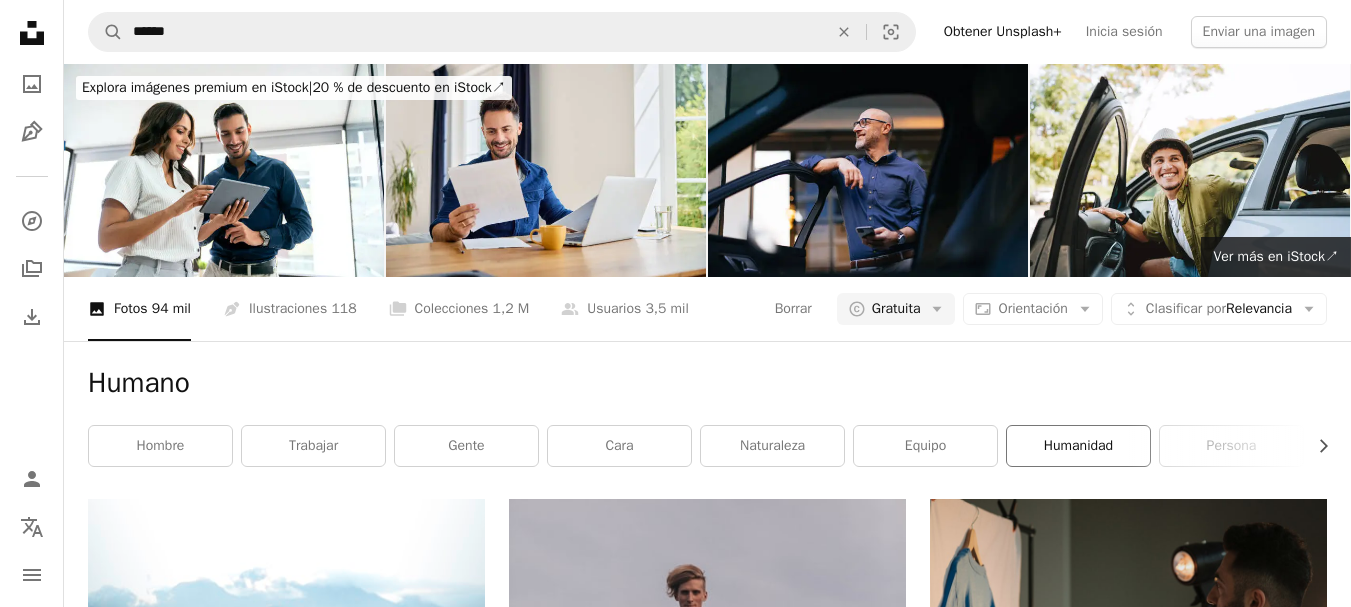 click on "humanidad" at bounding box center (1078, 446) 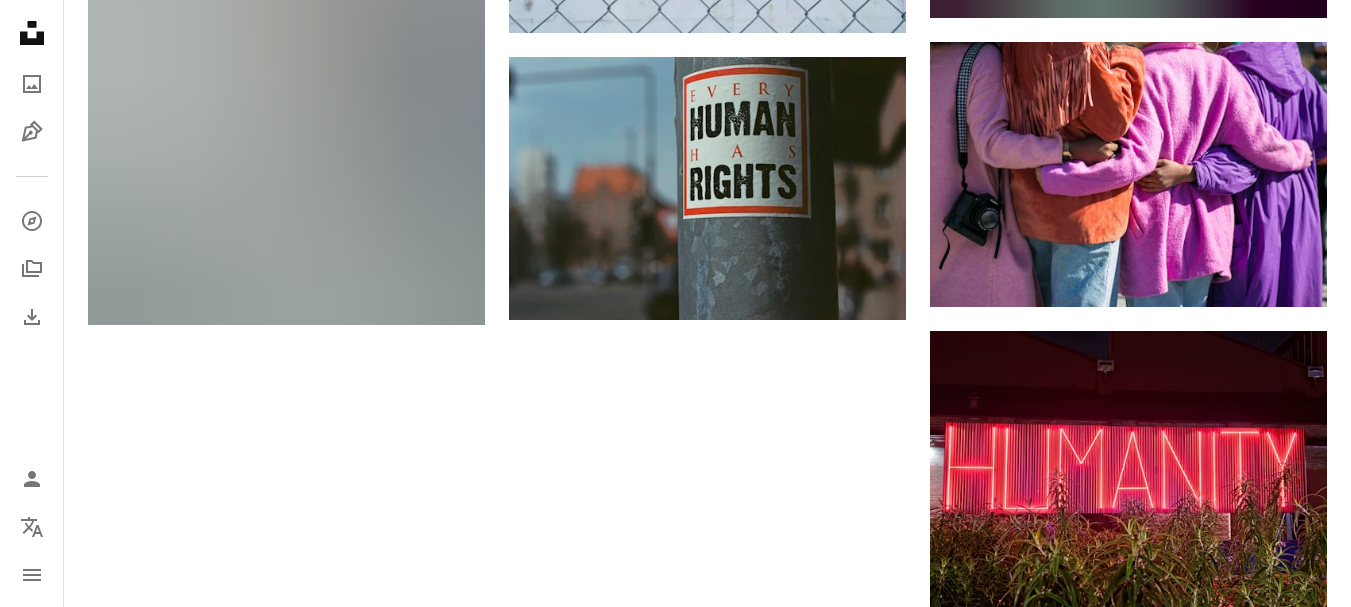 scroll, scrollTop: 553, scrollLeft: 0, axis: vertical 